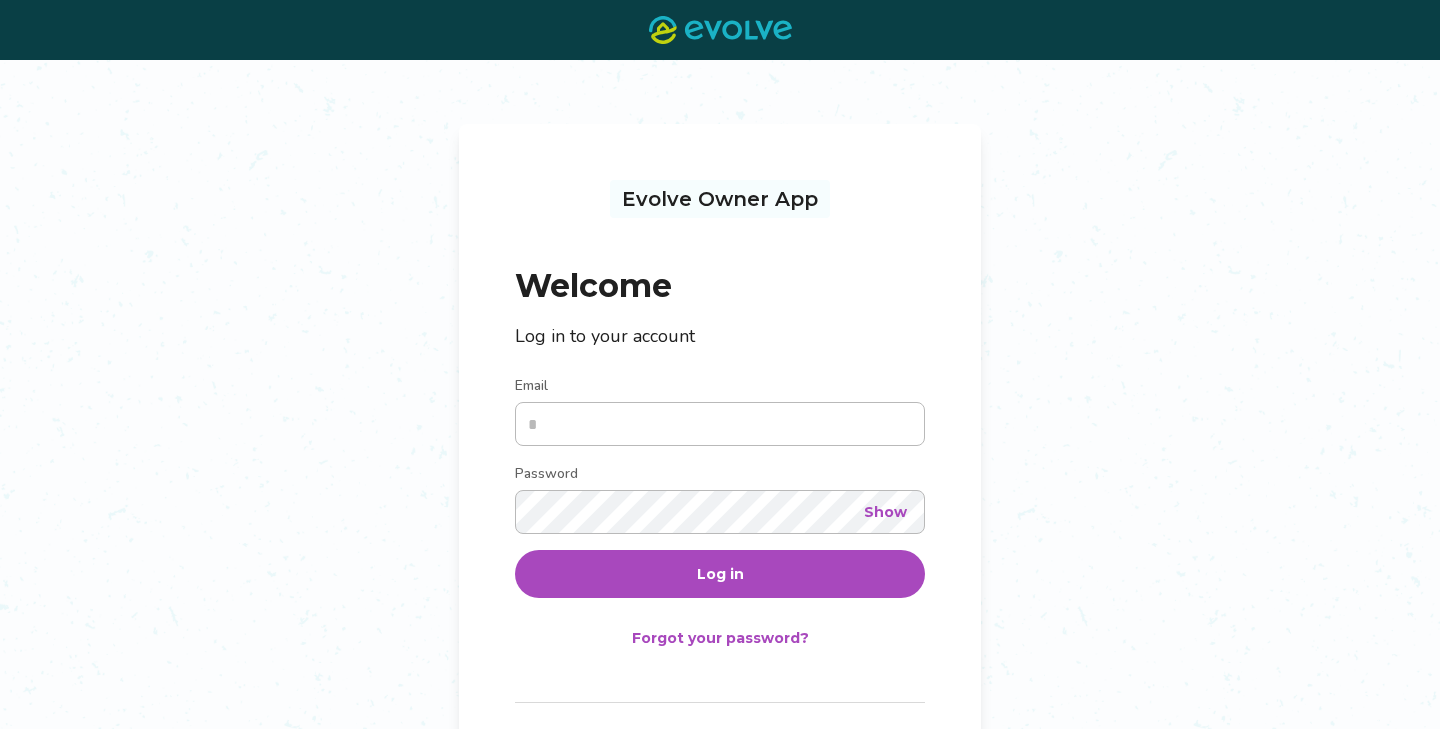 scroll, scrollTop: 0, scrollLeft: 0, axis: both 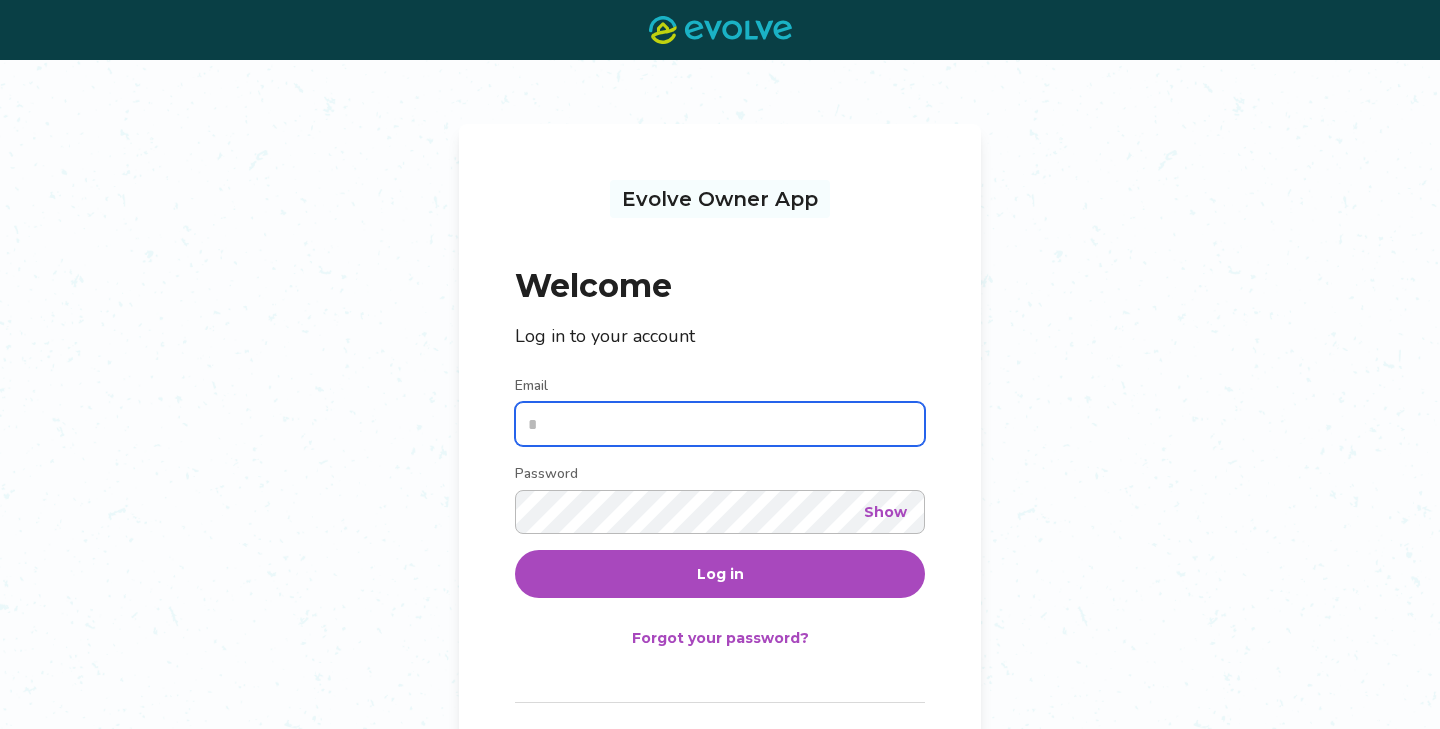 type on "**********" 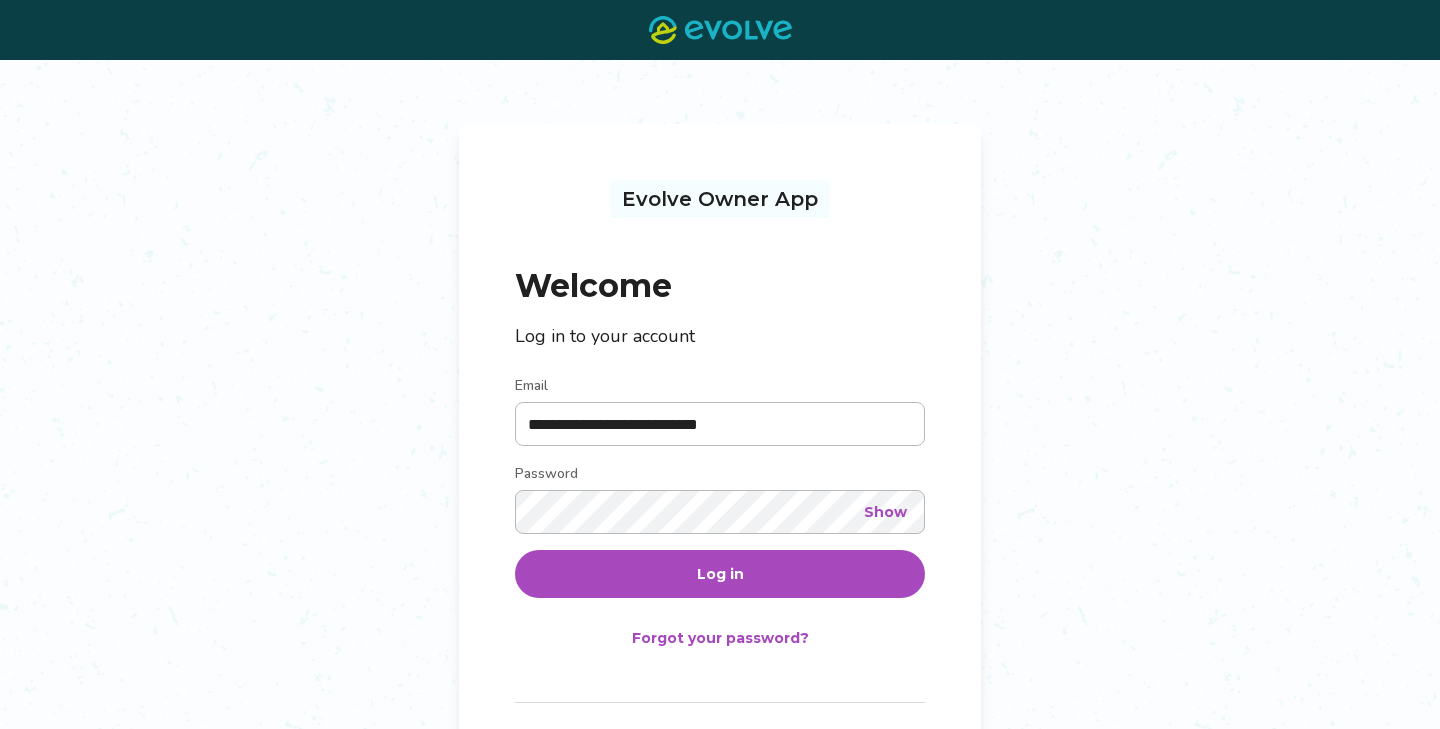 click on "Log in" at bounding box center (720, 574) 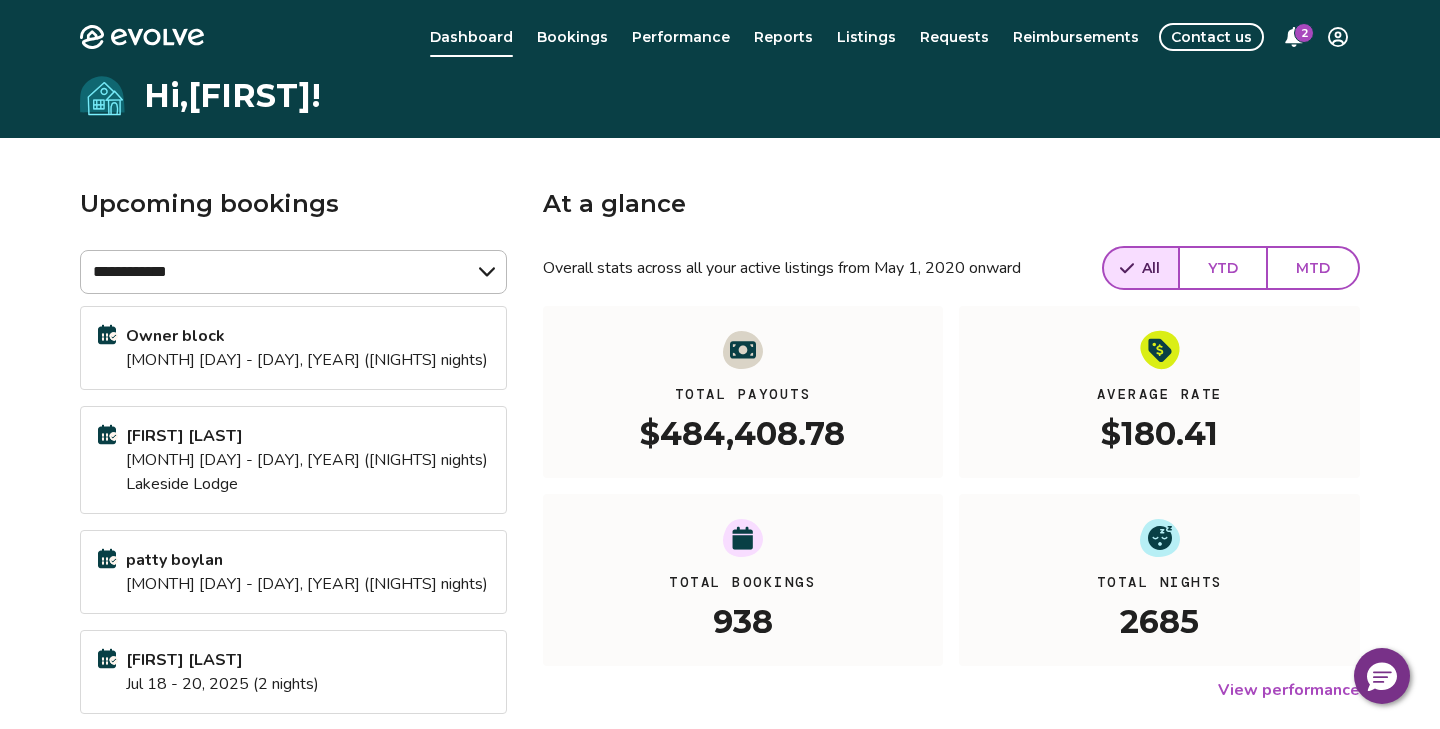 click 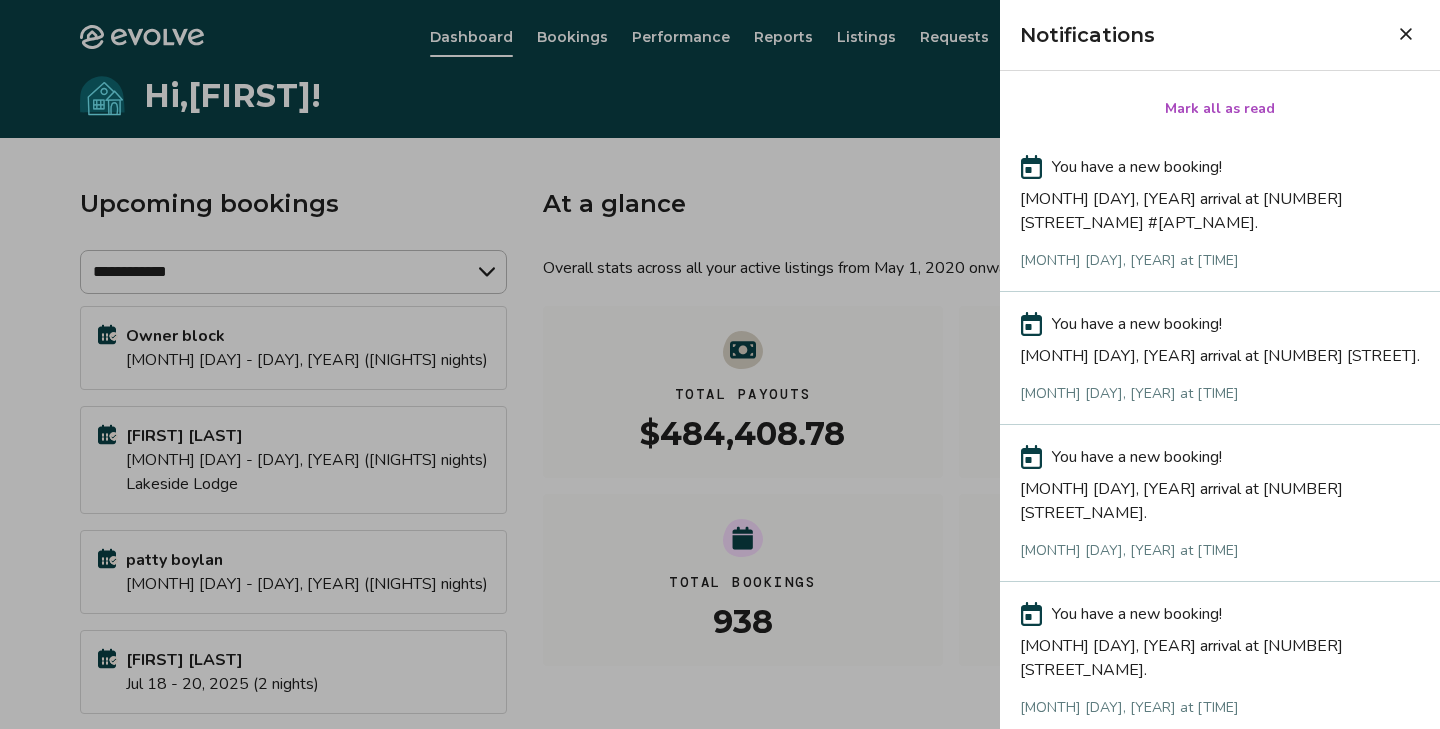 click on "Mark all as read" at bounding box center (1220, 109) 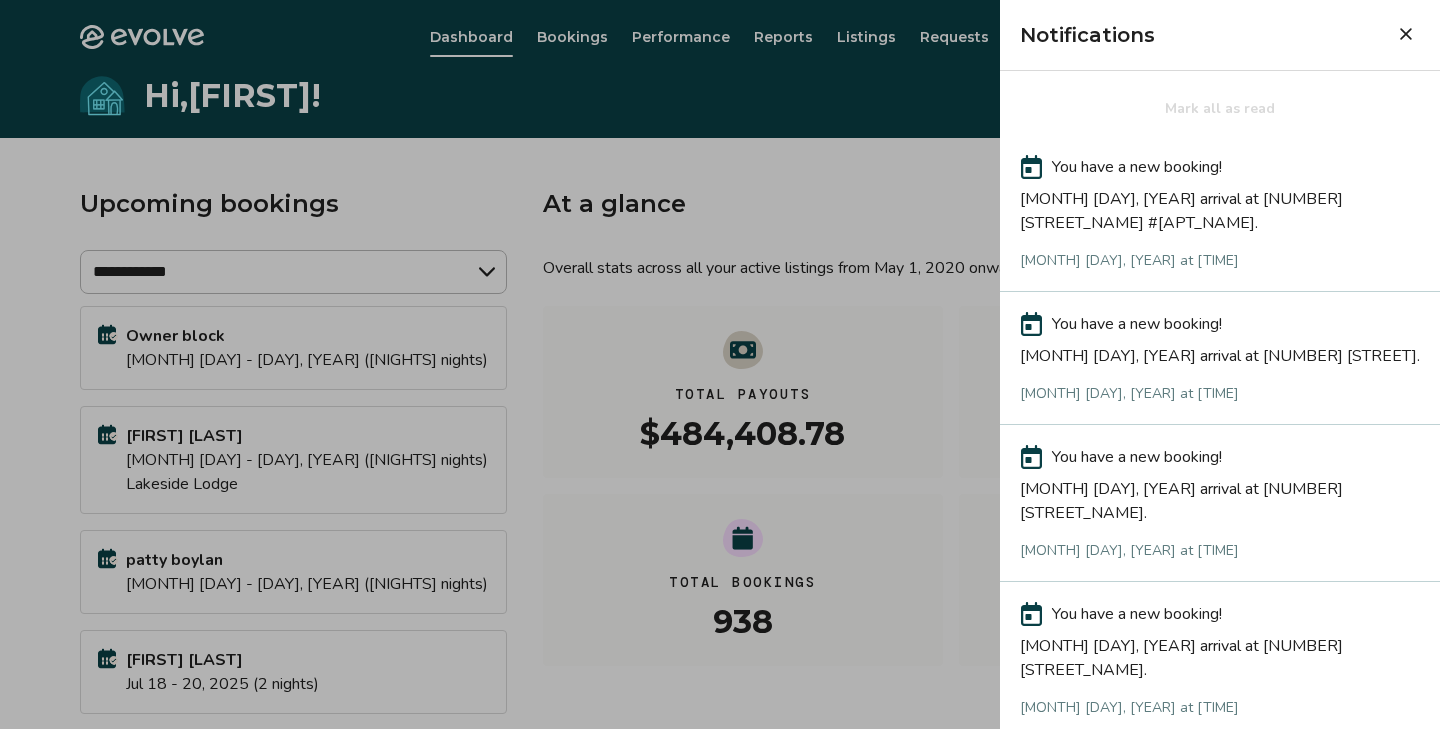click 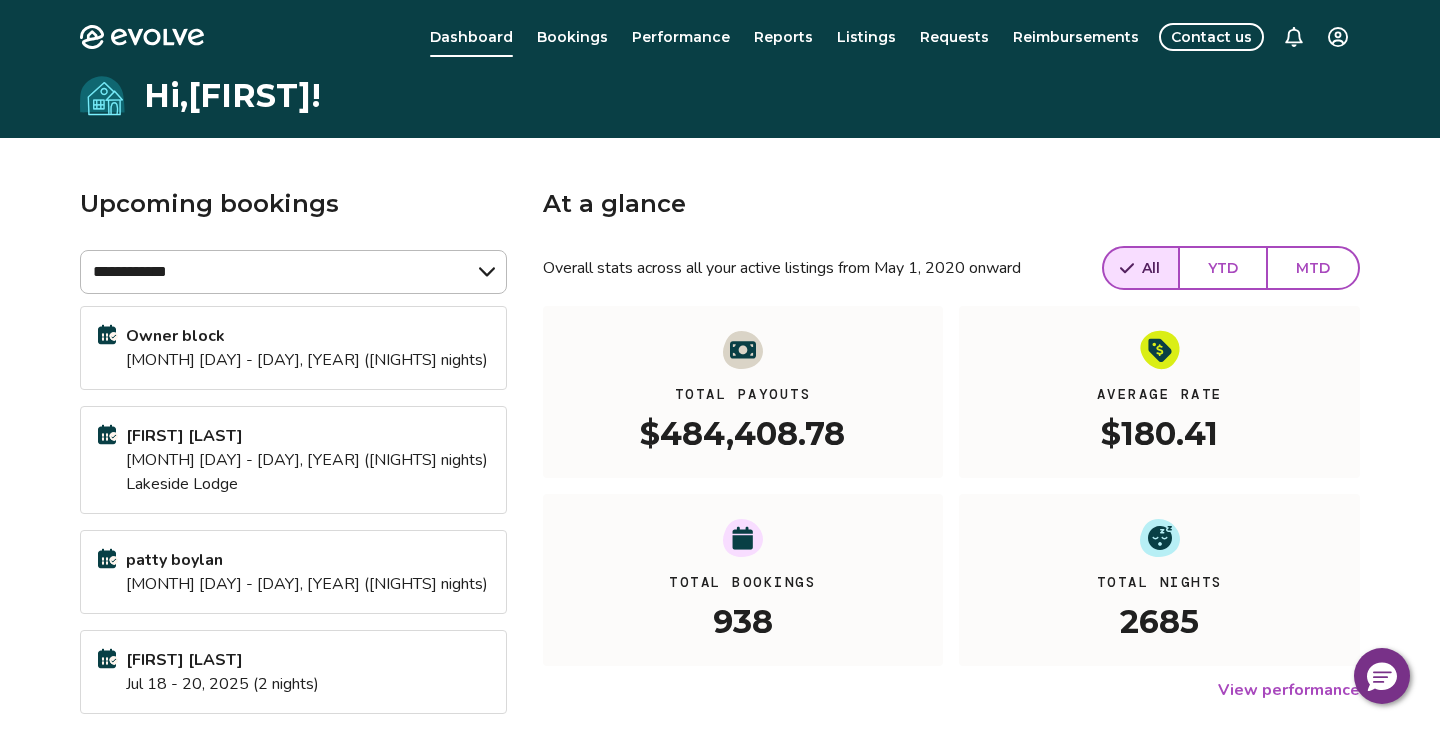click on "**********" at bounding box center (720, 527) 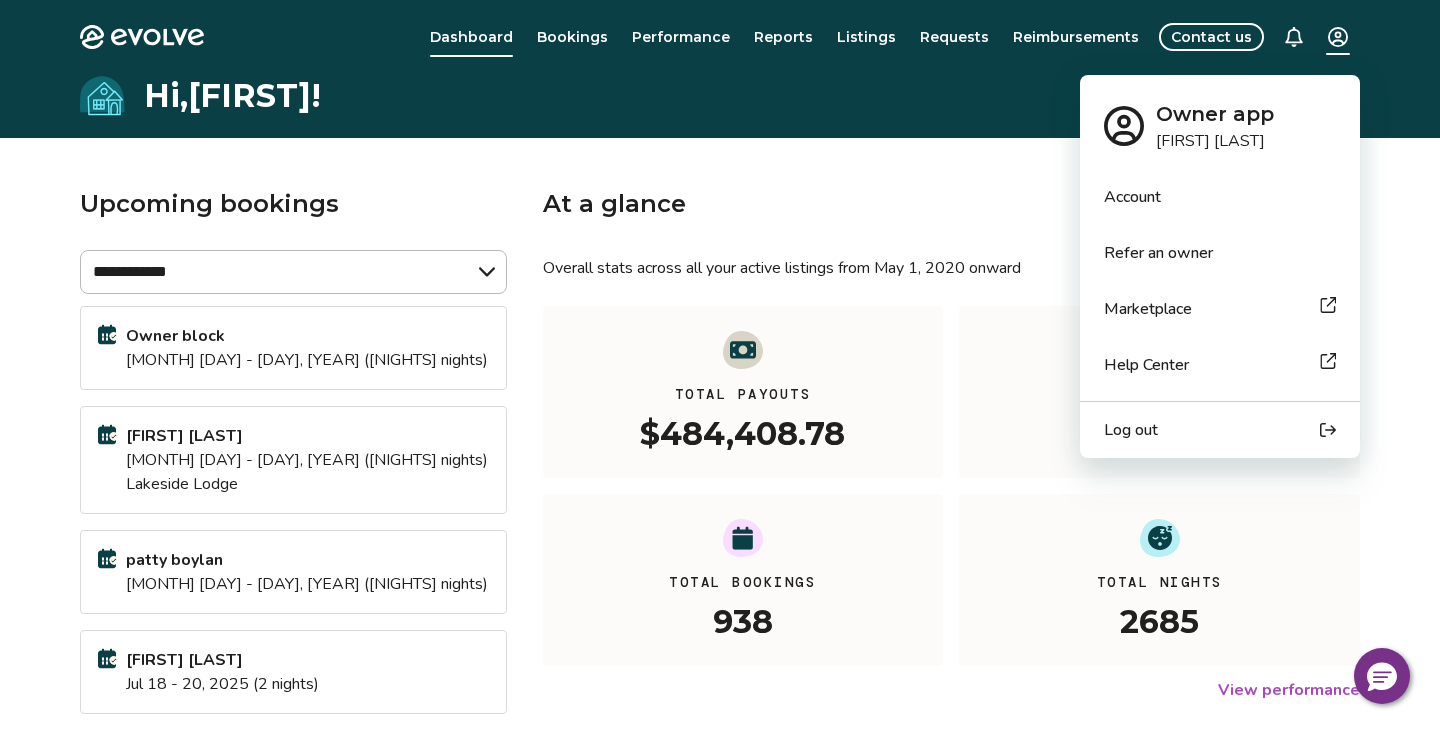 click on "**********" at bounding box center (720, 527) 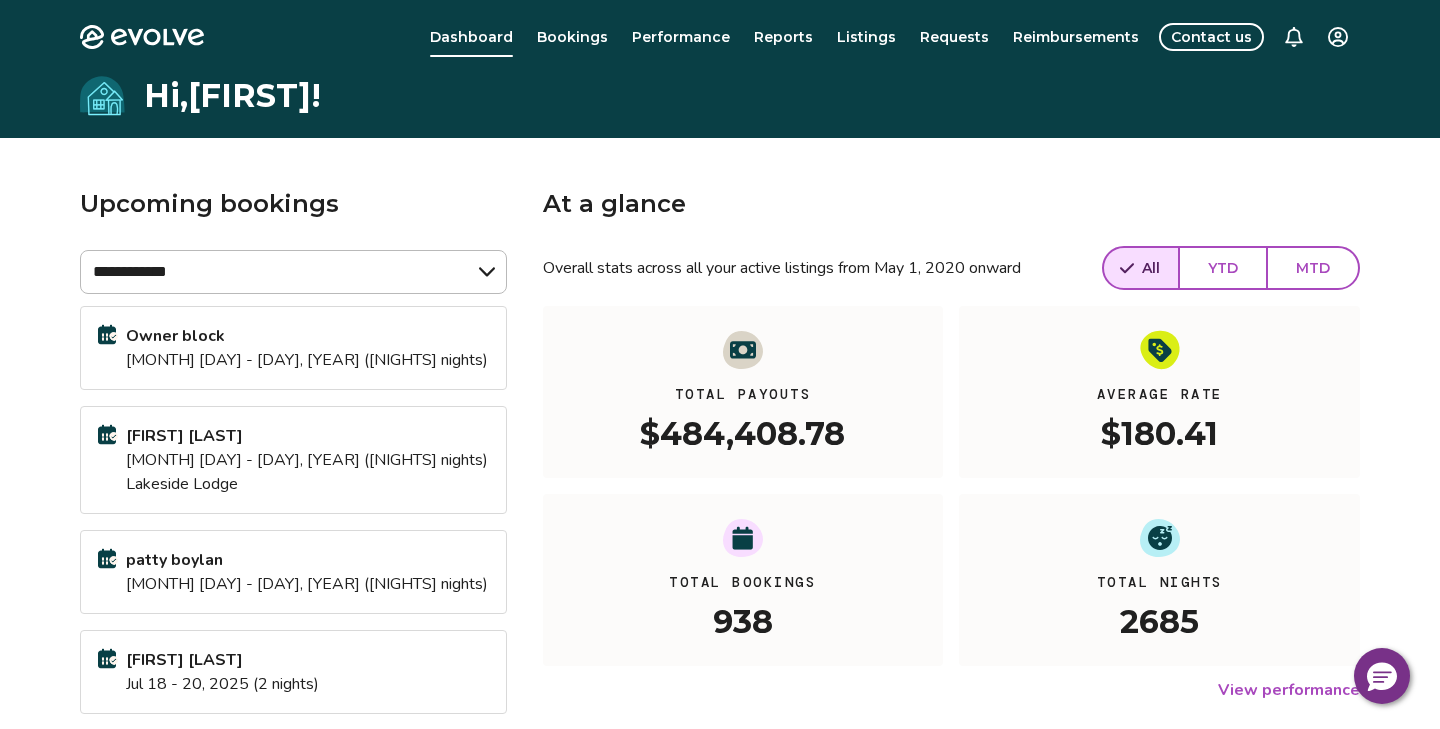 click 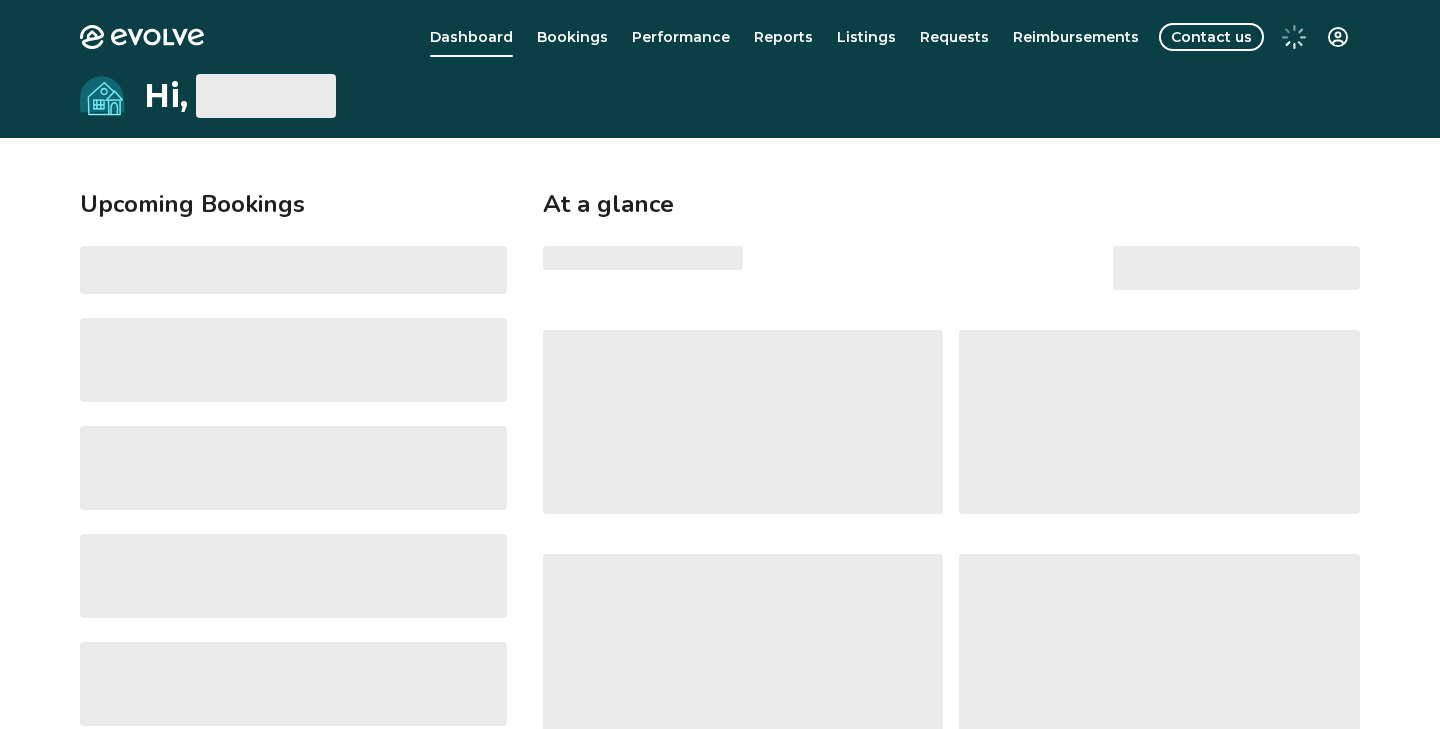 scroll, scrollTop: 0, scrollLeft: 0, axis: both 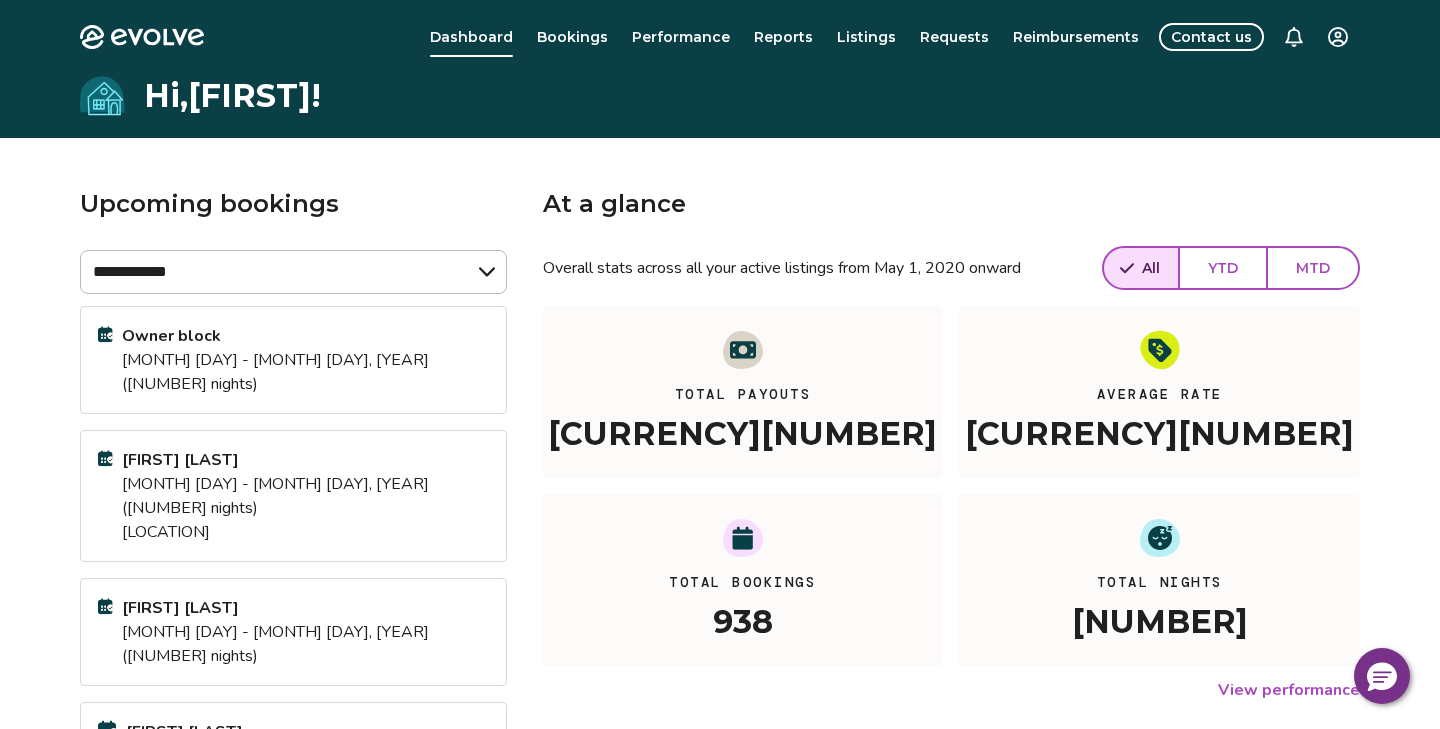 click 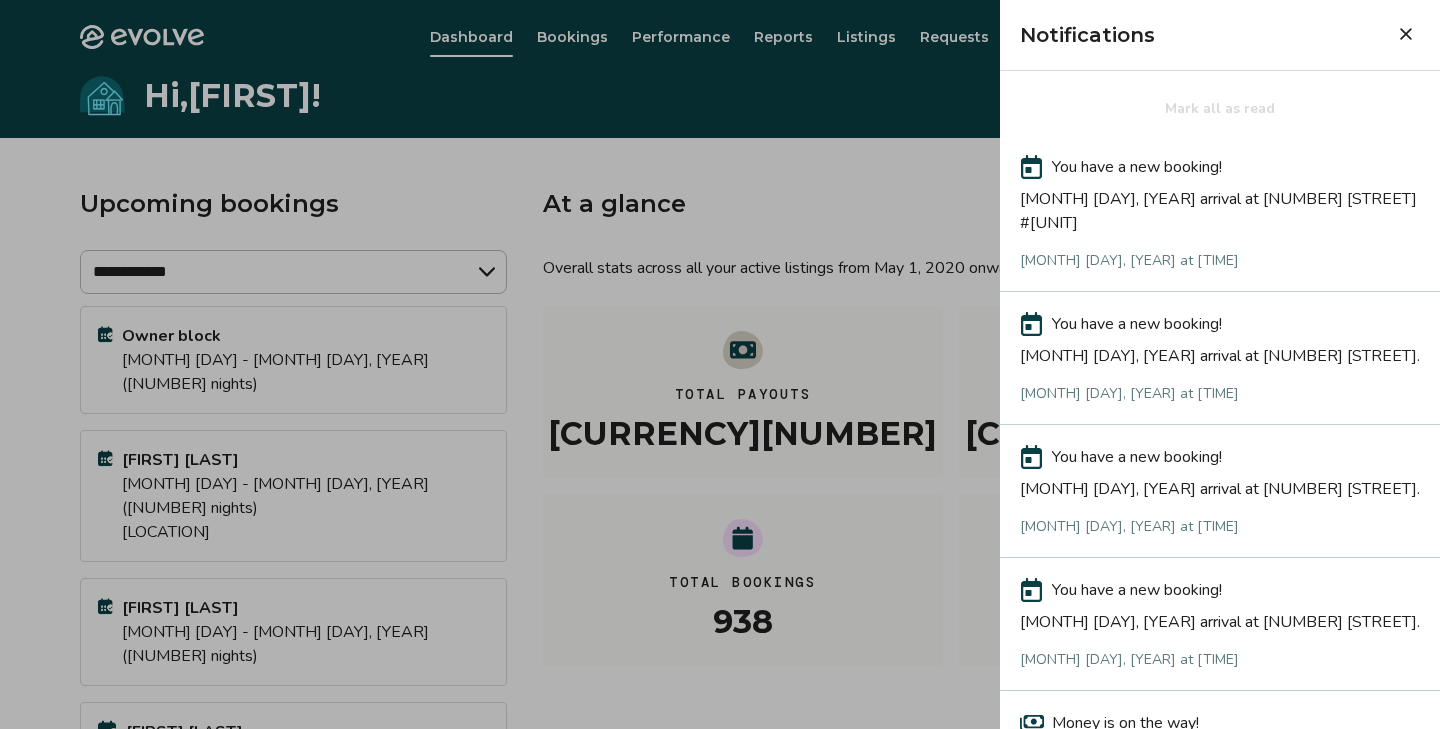 scroll, scrollTop: 0, scrollLeft: 0, axis: both 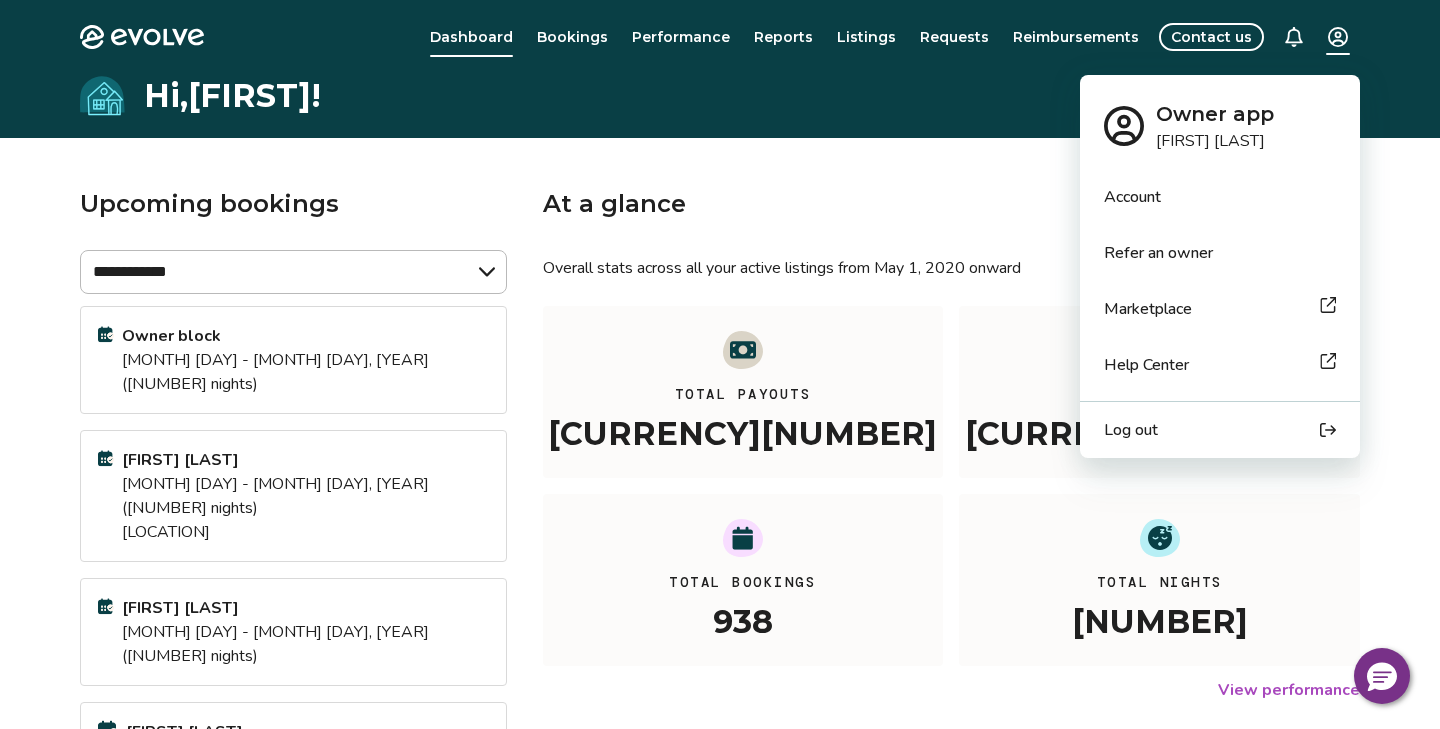click on "**********" at bounding box center [720, 563] 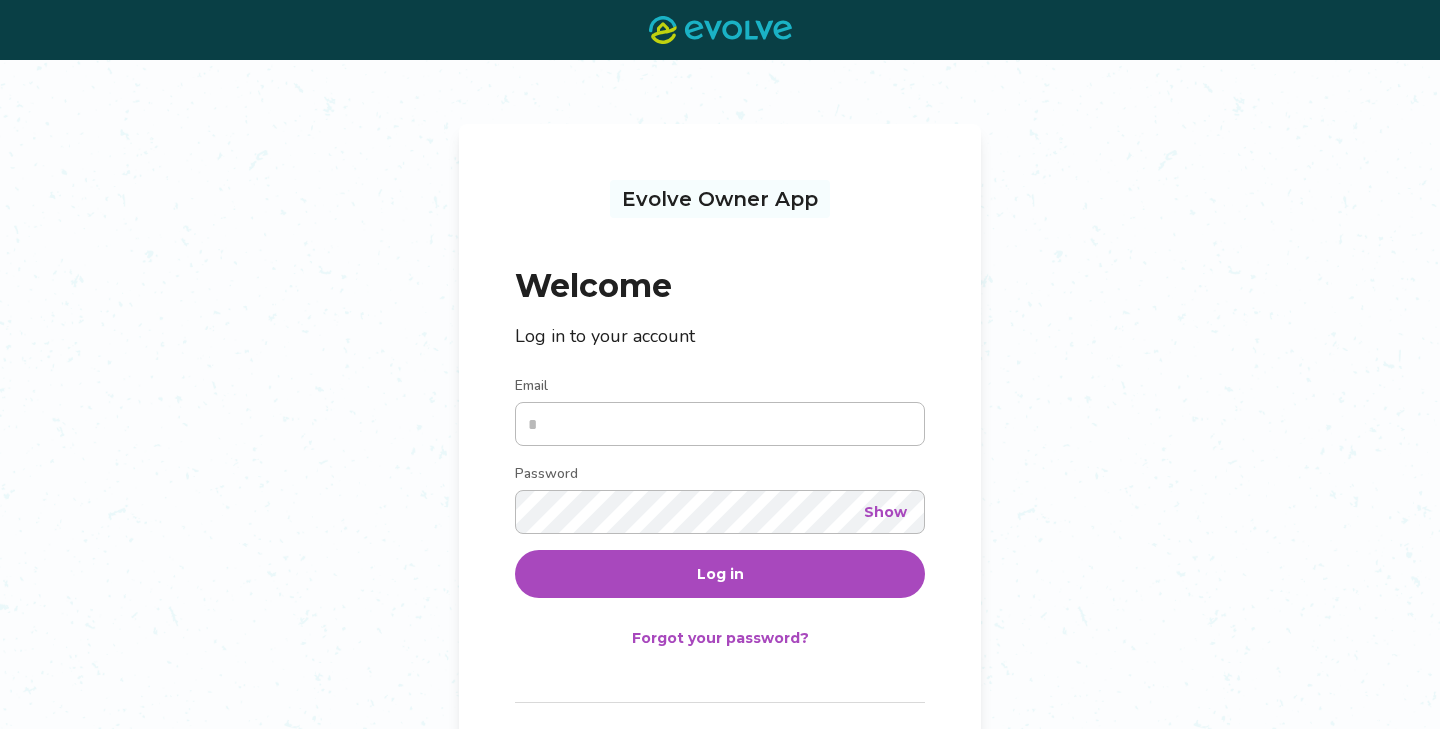 scroll, scrollTop: 0, scrollLeft: 0, axis: both 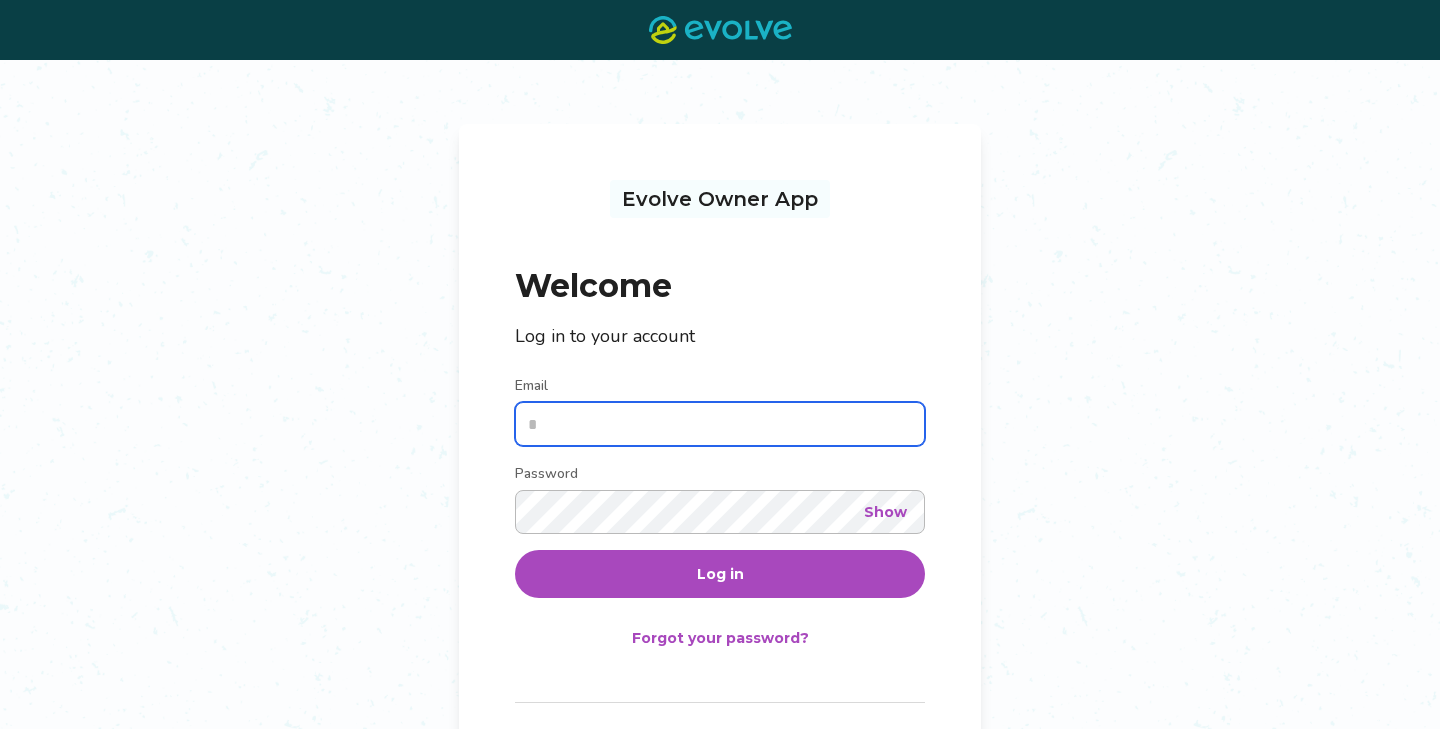 type on "**********" 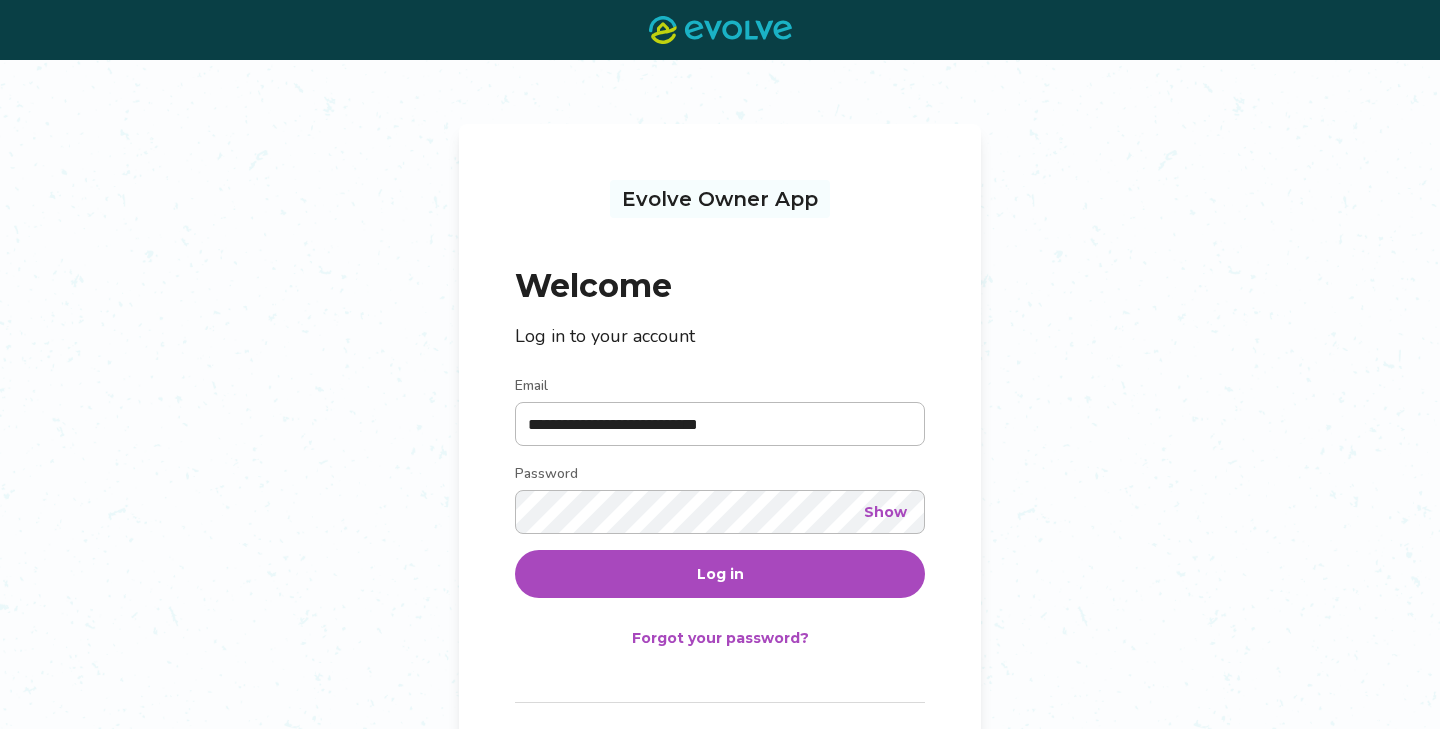 click on "Log in" at bounding box center [720, 574] 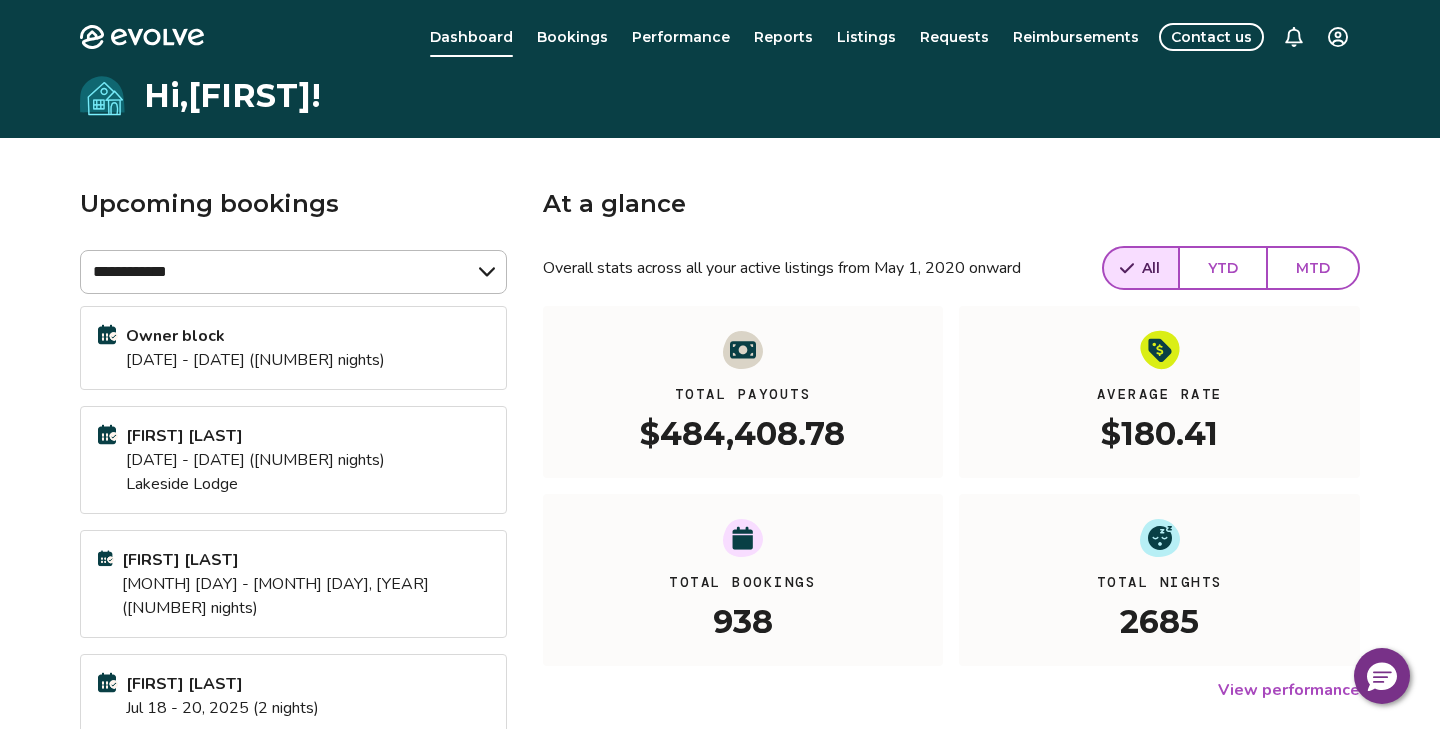 click at bounding box center [1294, 37] 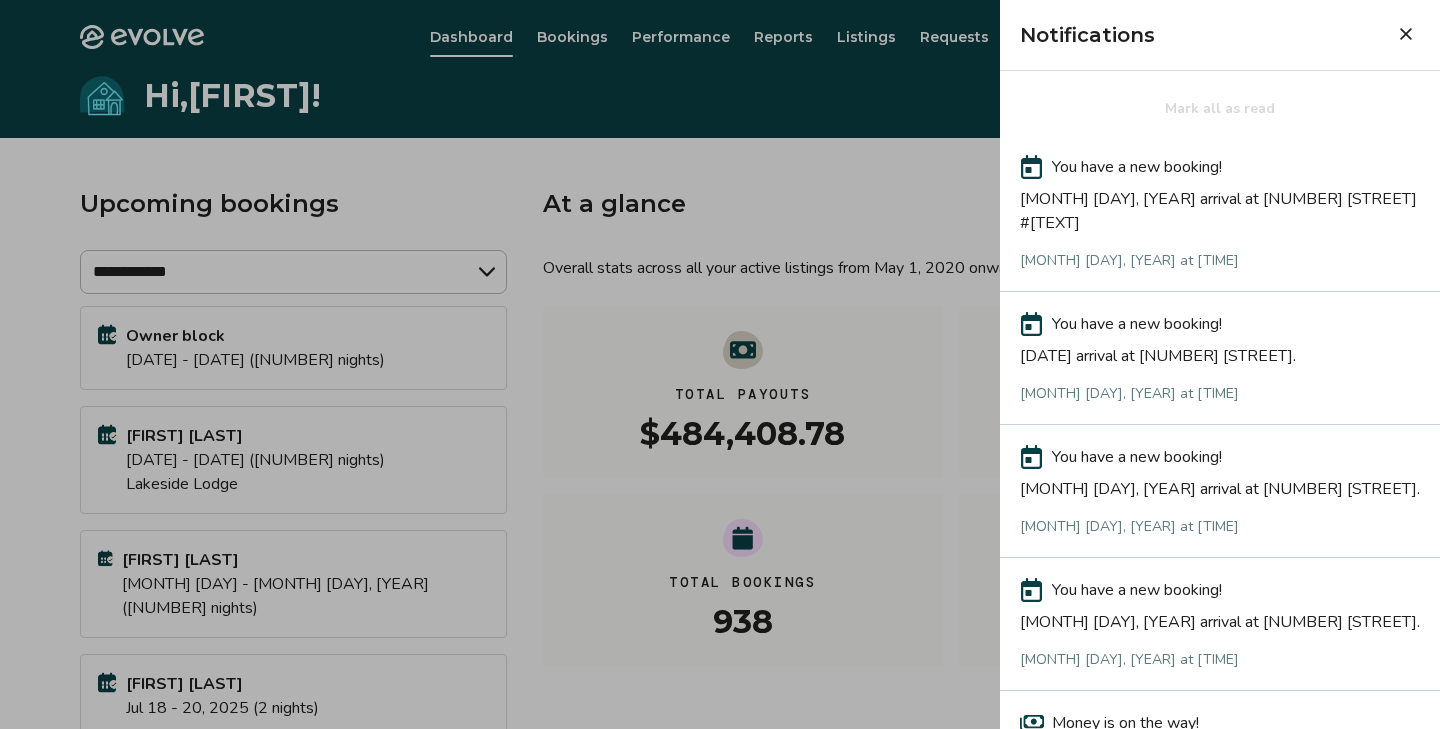 click 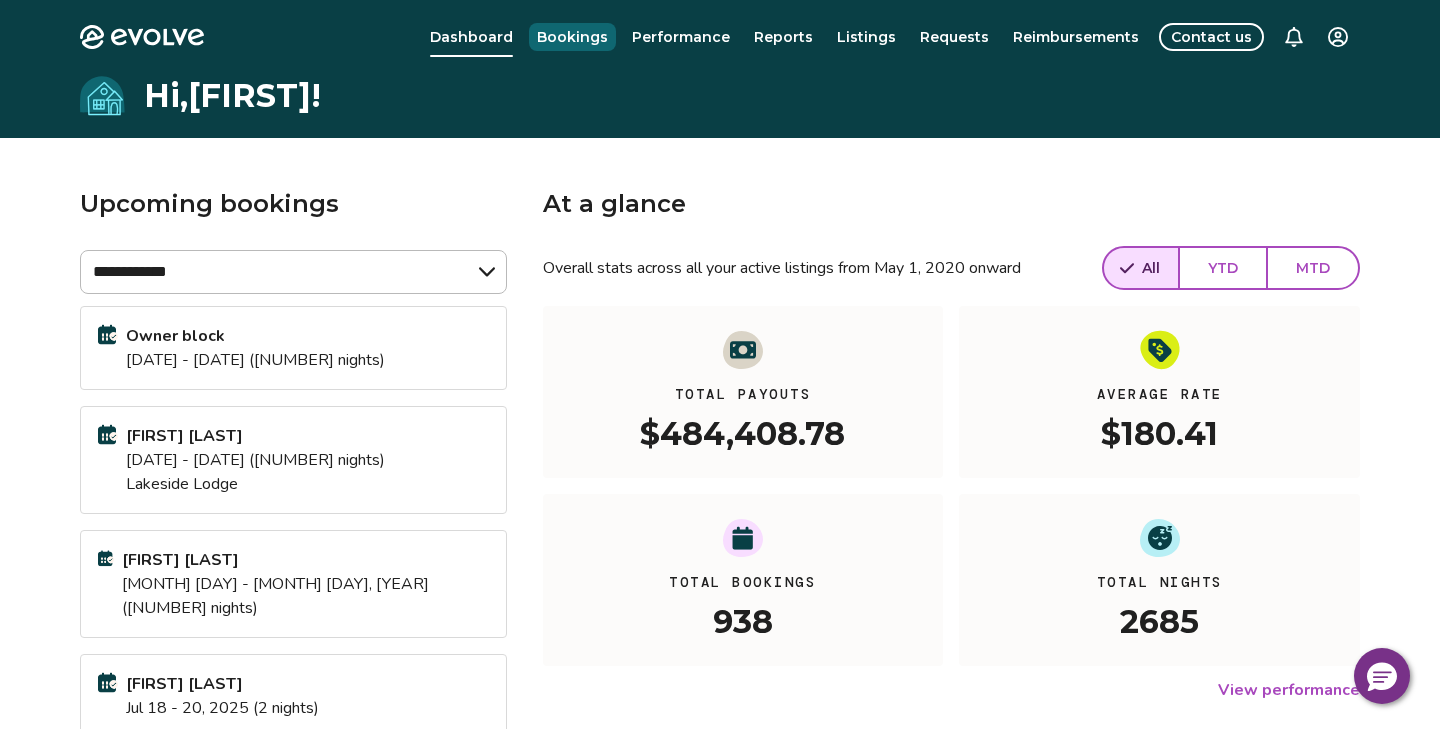 click on "Bookings" at bounding box center [572, 37] 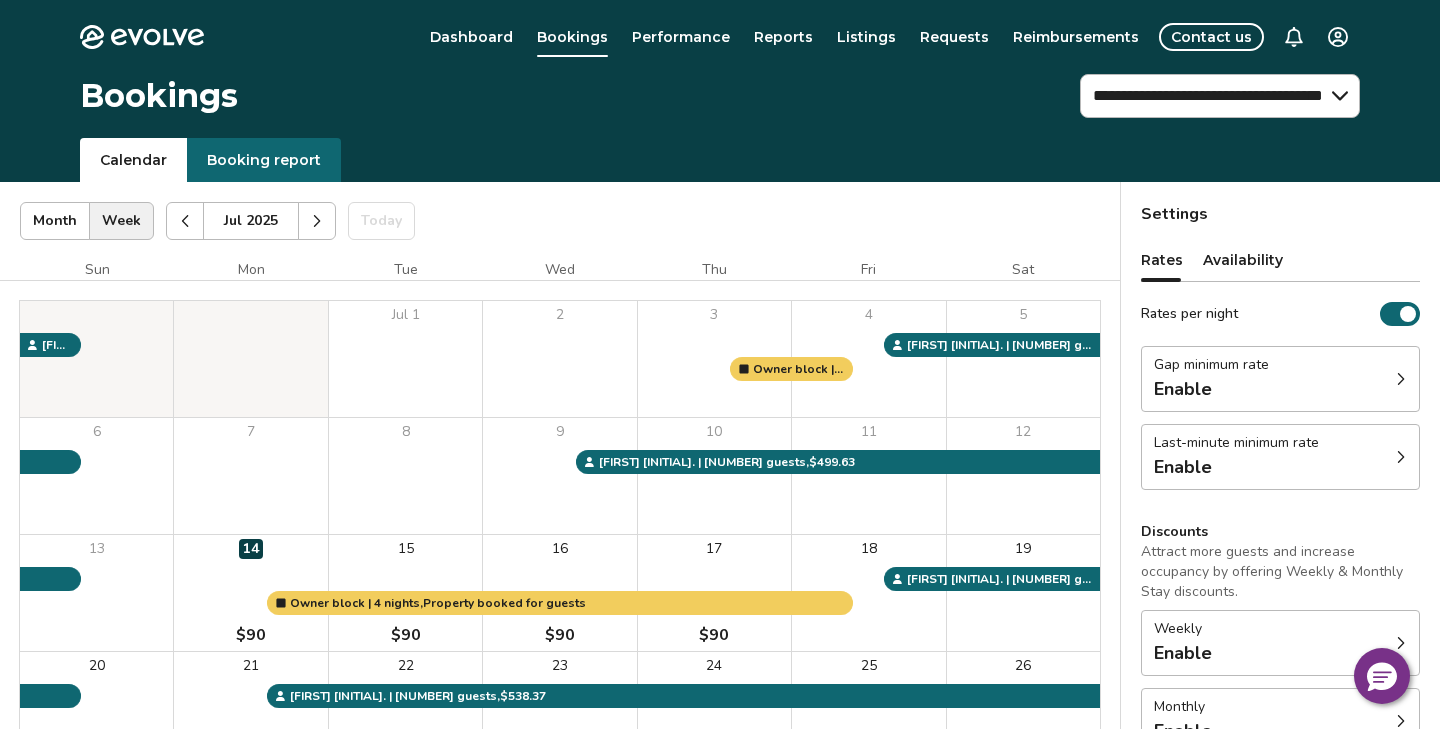 click on "Week" at bounding box center (121, 221) 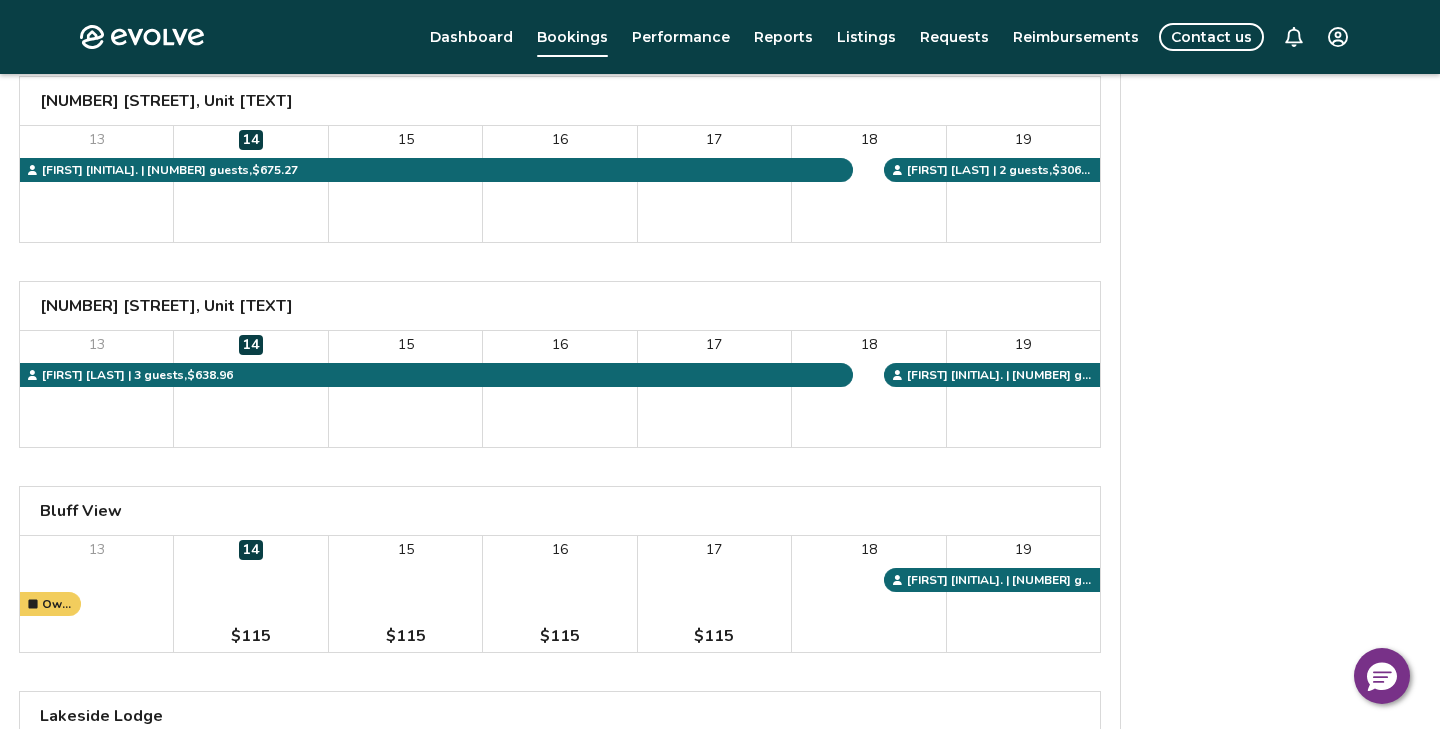 scroll, scrollTop: 1042, scrollLeft: 0, axis: vertical 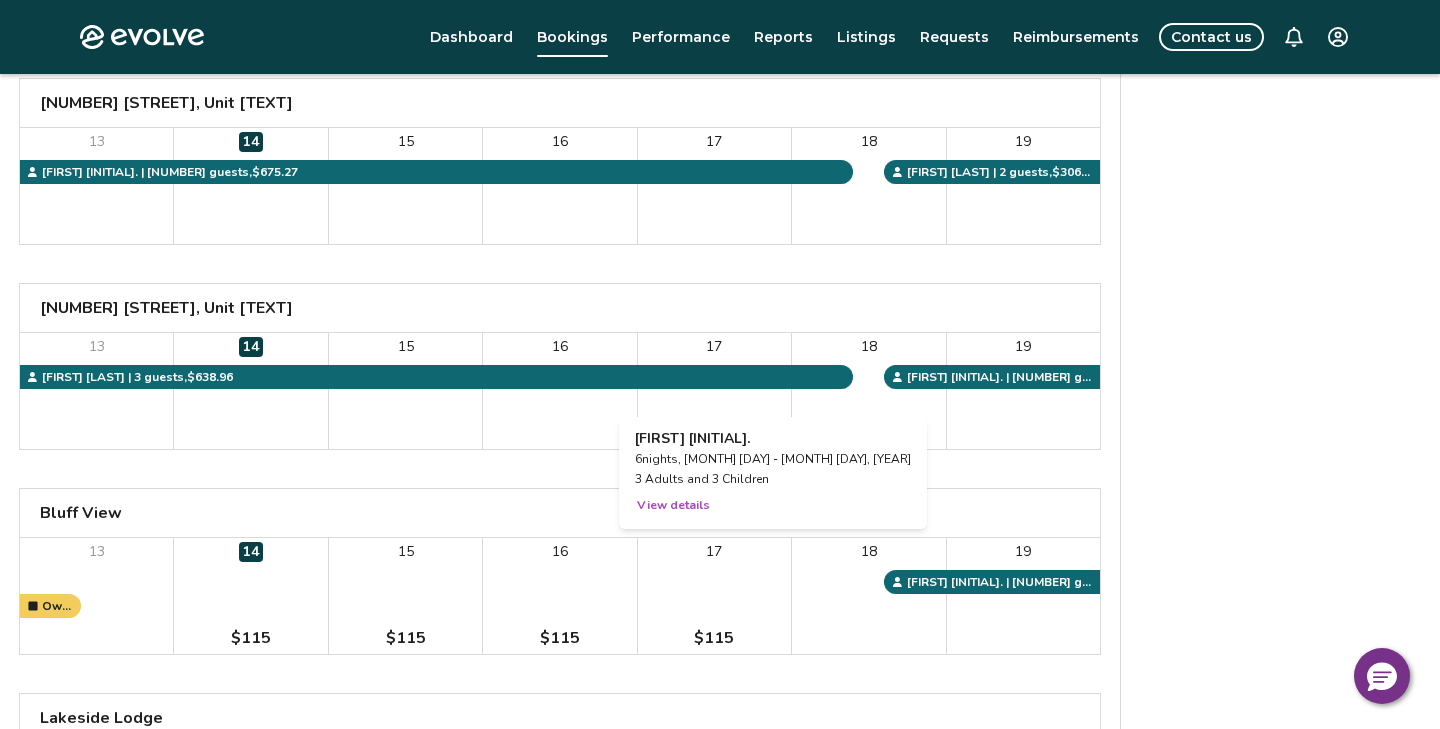click on "Evolve Dashboard Bookings Performance Reports Listings Requests Reimbursements Contact us Bookings Calendar Booking report Jul 2025  | Views Month Week Jul 2025 Today Settings Jul 2025 Sun Mon Tue Wed Thu Fri Sat [NUMBER] [STREET], Unit [UNIT] [CITY] Apt - Unit [UNIT] 13 14 $90 15 $90 16 $90 17 $90 18 19 Owner block | 4 nights,  Property booked for guests [FIRST] [LAST] | 2 guests ,  $499.63 [FIRST] [LAST] | 3 guests ,  $262.19 [NUMBER] [STREET] 13 14 15 16 17 18 19 [FIRST] [LAST] | 9 guests ,  $448.80 [FIRST] [LAST] | 5 guests ,  $741.51 [NUMBER] [STREET] 13 14 $300 15 $300 16 $300 17 $300 18 19 [FIRST] [LAST] | 20 guests ,  $1,302.33 [FIRST] [LAST] | 7 guests ,  $978.72 [NUMBER] [STREET], Unit [UNIT] [CITY] 13 14 $65 15 $65 16 17 18 19 $65 [FIRST] [LAST] | 2 guests ,  $322.06 [FIRST] [LAST] | 2 guests ,  $248.17 [NUMBER] [STREET], Unit [UNIT] [CITY] 13 14 15 16 17 18 19 [FIRST] [LAST] | 2 guests ,  $675.27 [FIRST] [LAST] | 2 guests ,  $306.71 [NUMBER] [STREET], Unit [UNIT] [CITY] 13 14 15 16 17 18 19 [FIRST] [LAST] | 3 guests ,  $638.96 [FIRST] [LAST] | 2 guests ,  $241.93 [CITY] View 13 14 $115 15 $115" at bounding box center (720, -22) 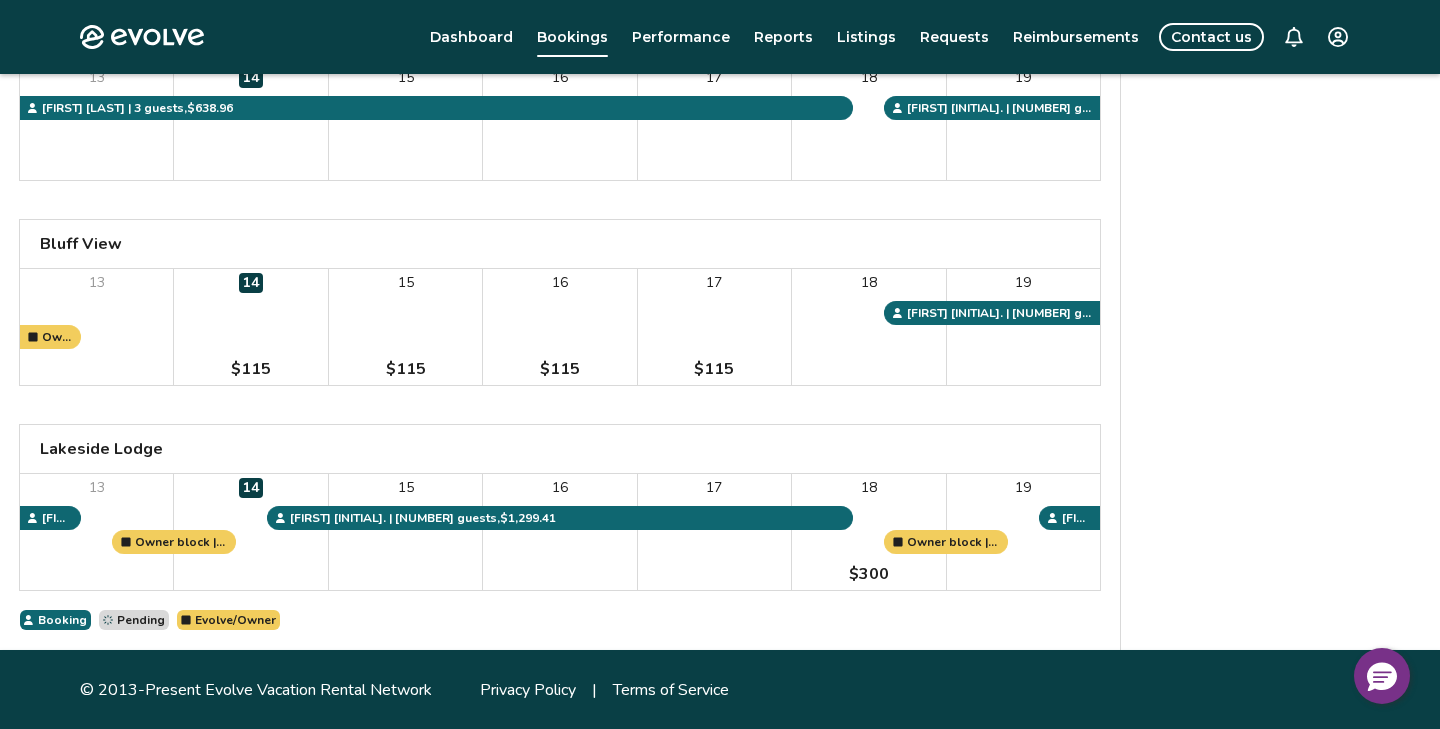 scroll, scrollTop: 1312, scrollLeft: 0, axis: vertical 